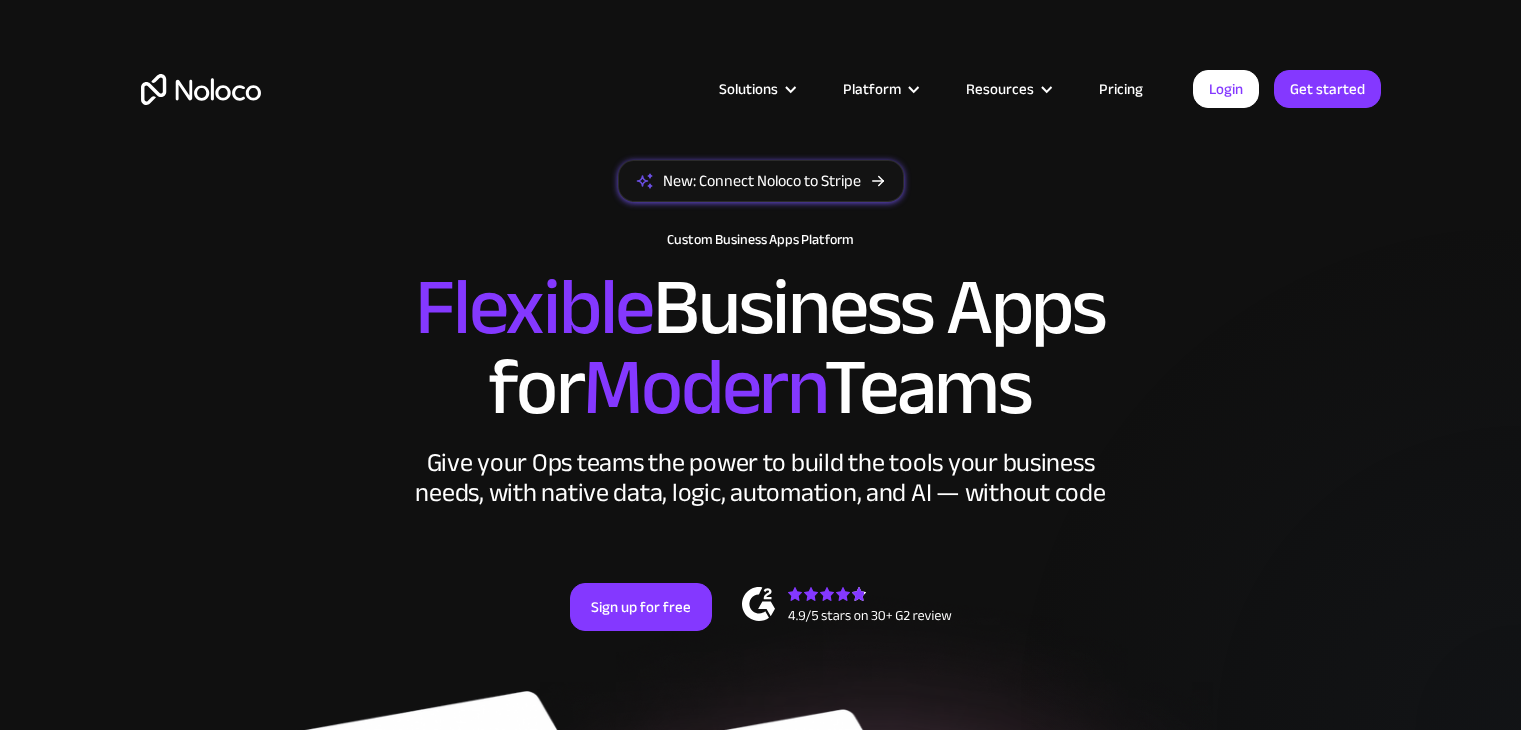 scroll, scrollTop: 0, scrollLeft: 0, axis: both 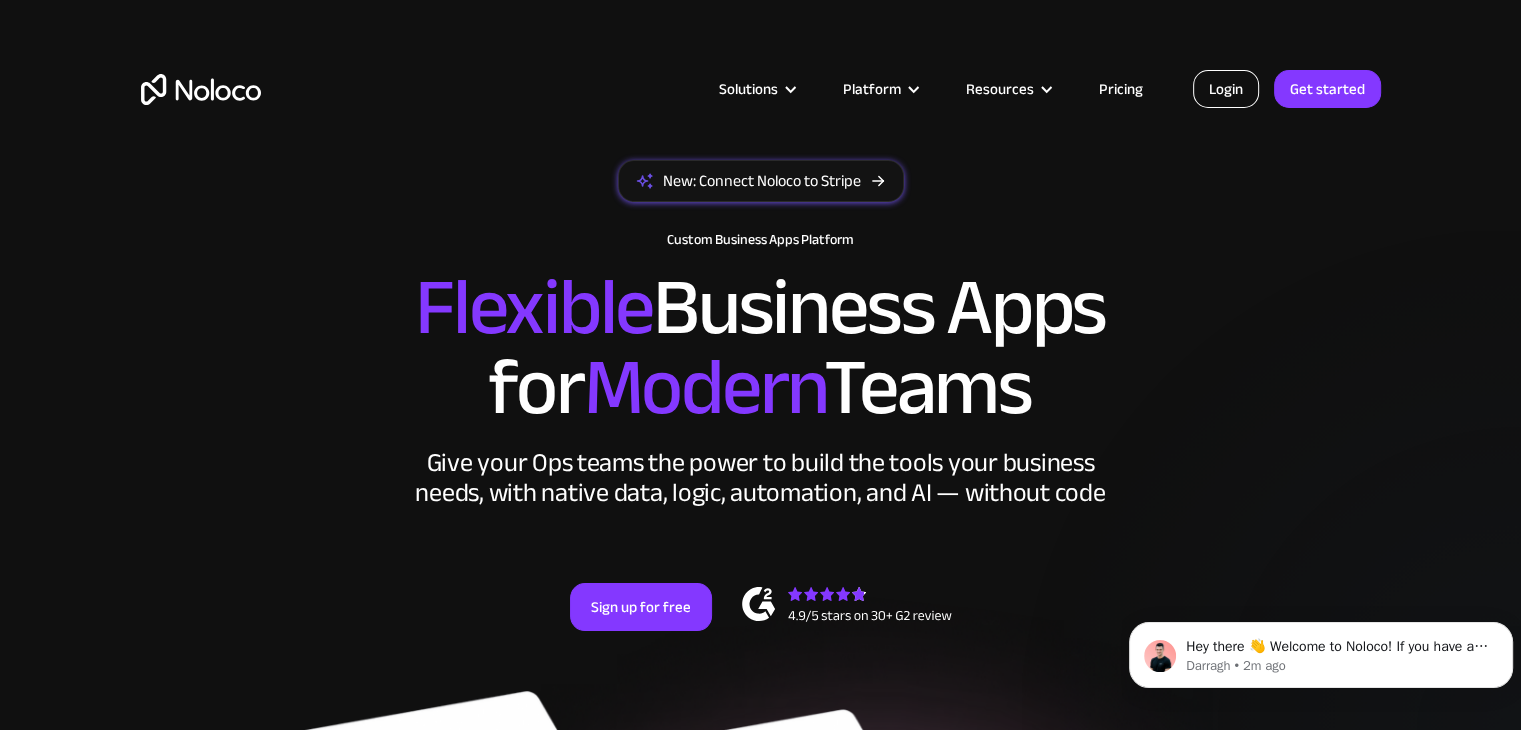 click on "Login" at bounding box center (1226, 89) 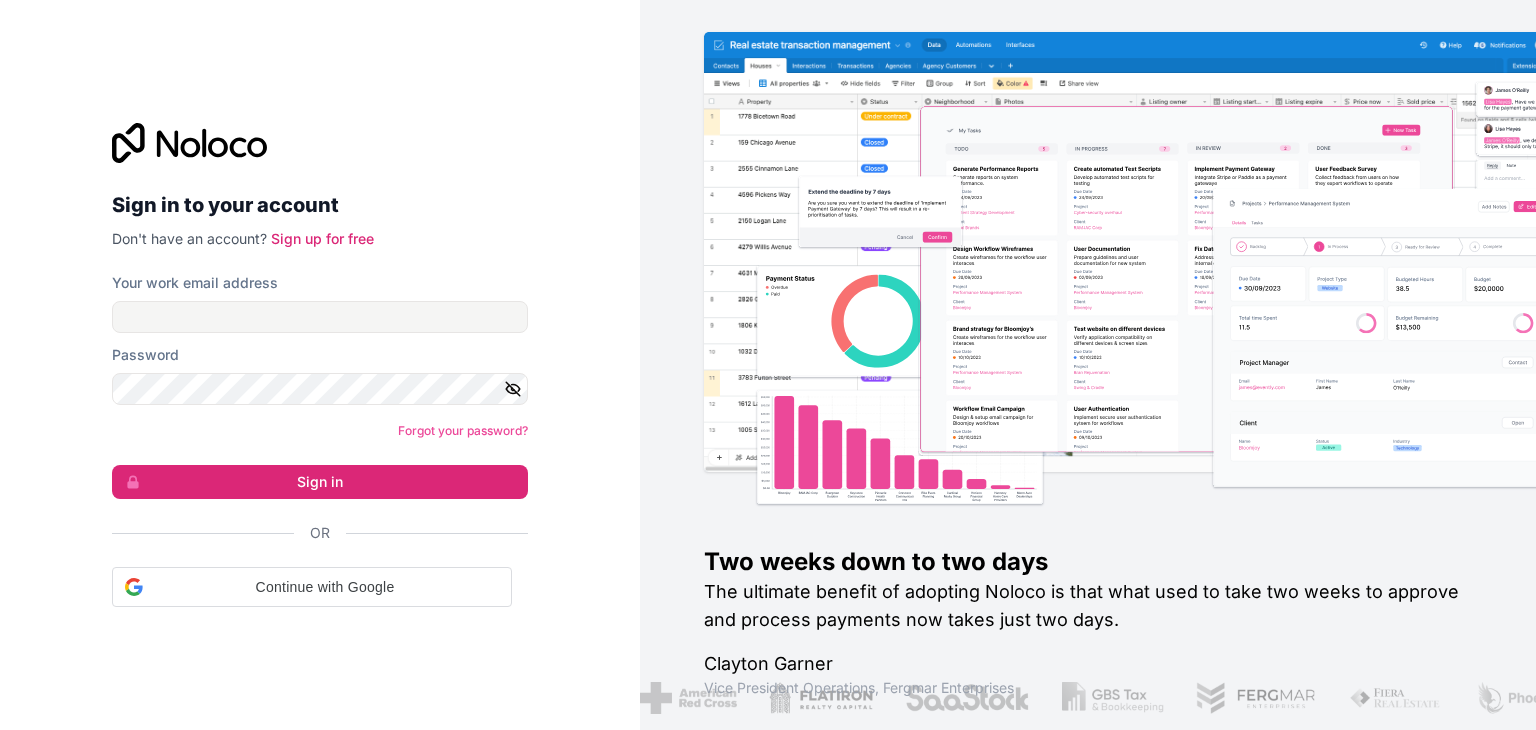 scroll, scrollTop: 0, scrollLeft: 0, axis: both 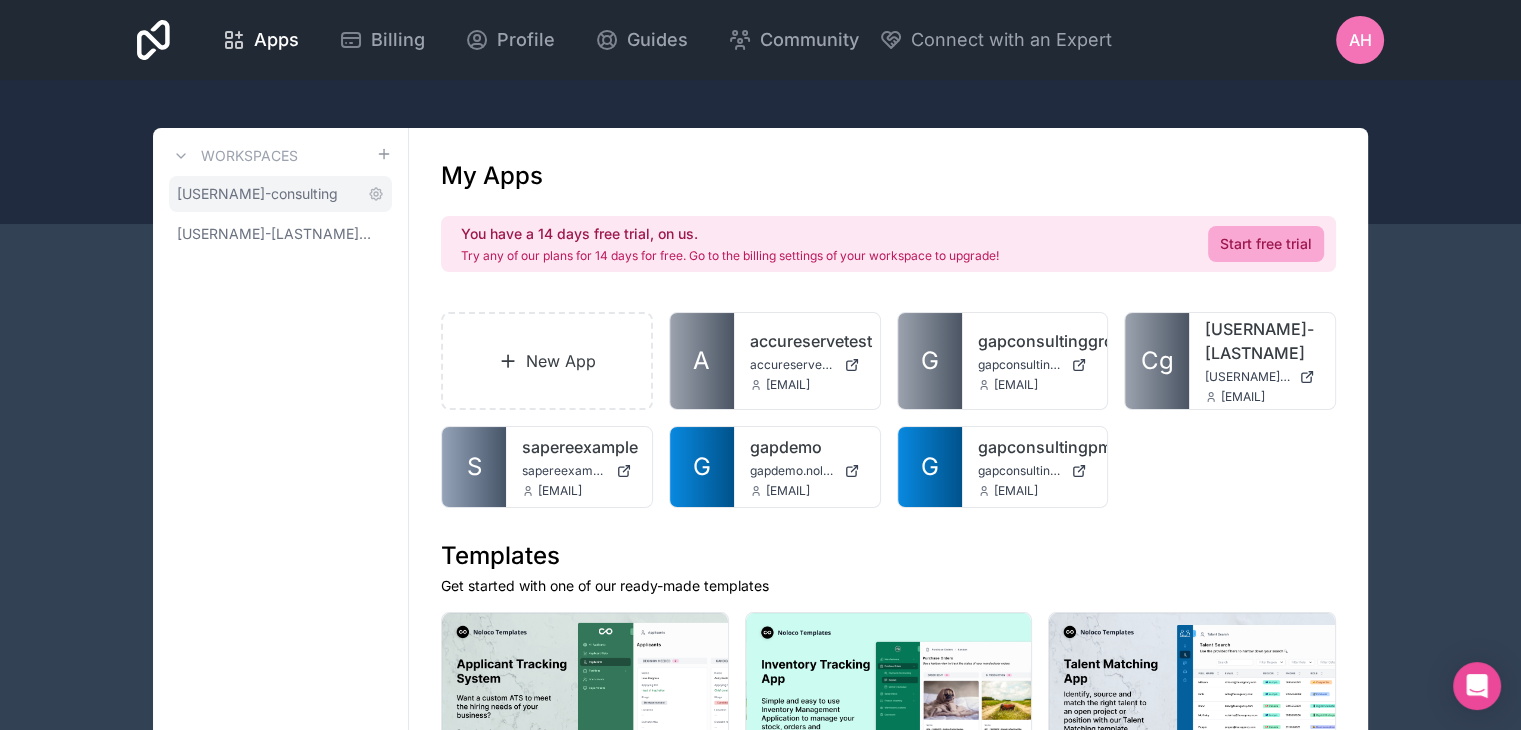 click on "[COMPANY]" at bounding box center (257, 194) 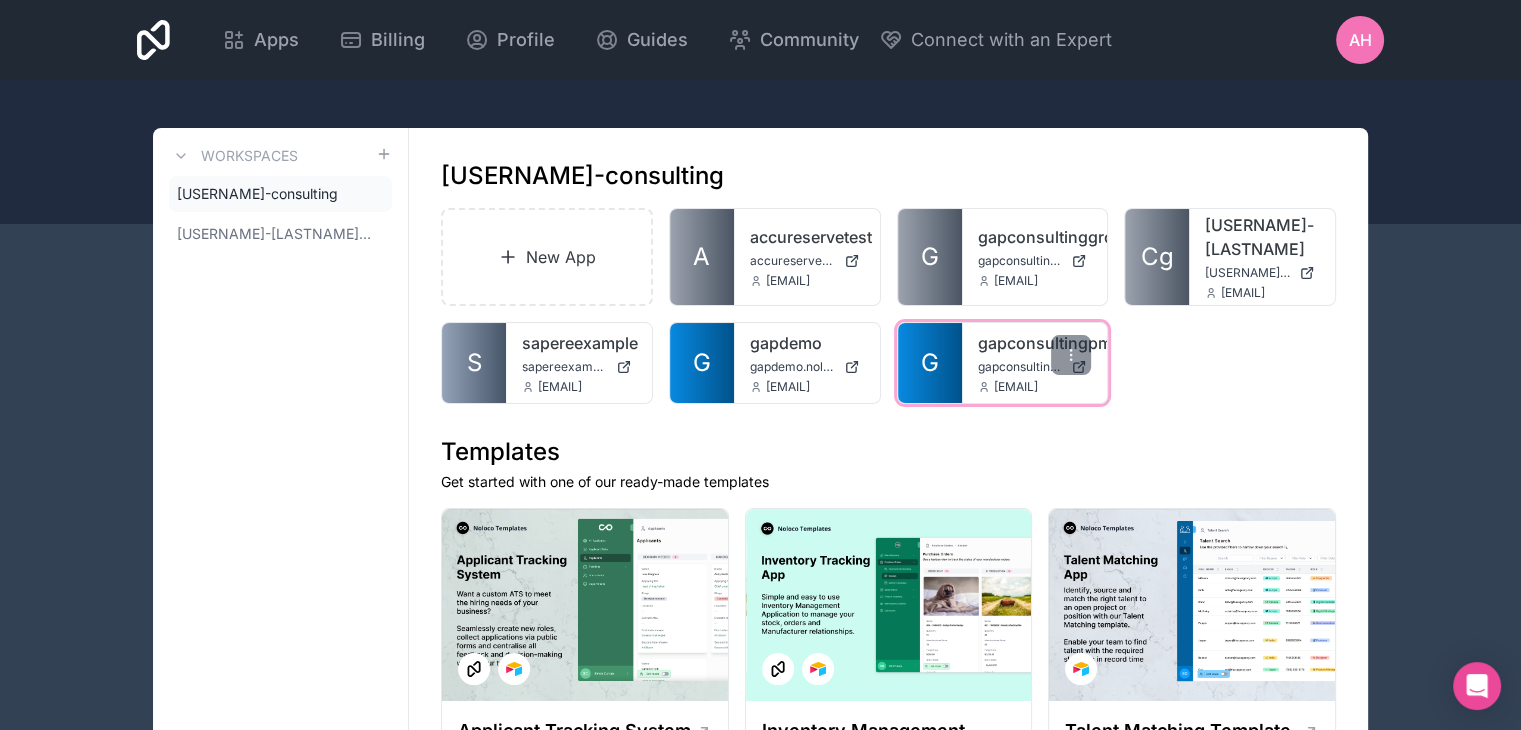 click on "gapconsultingpm" at bounding box center (1035, 343) 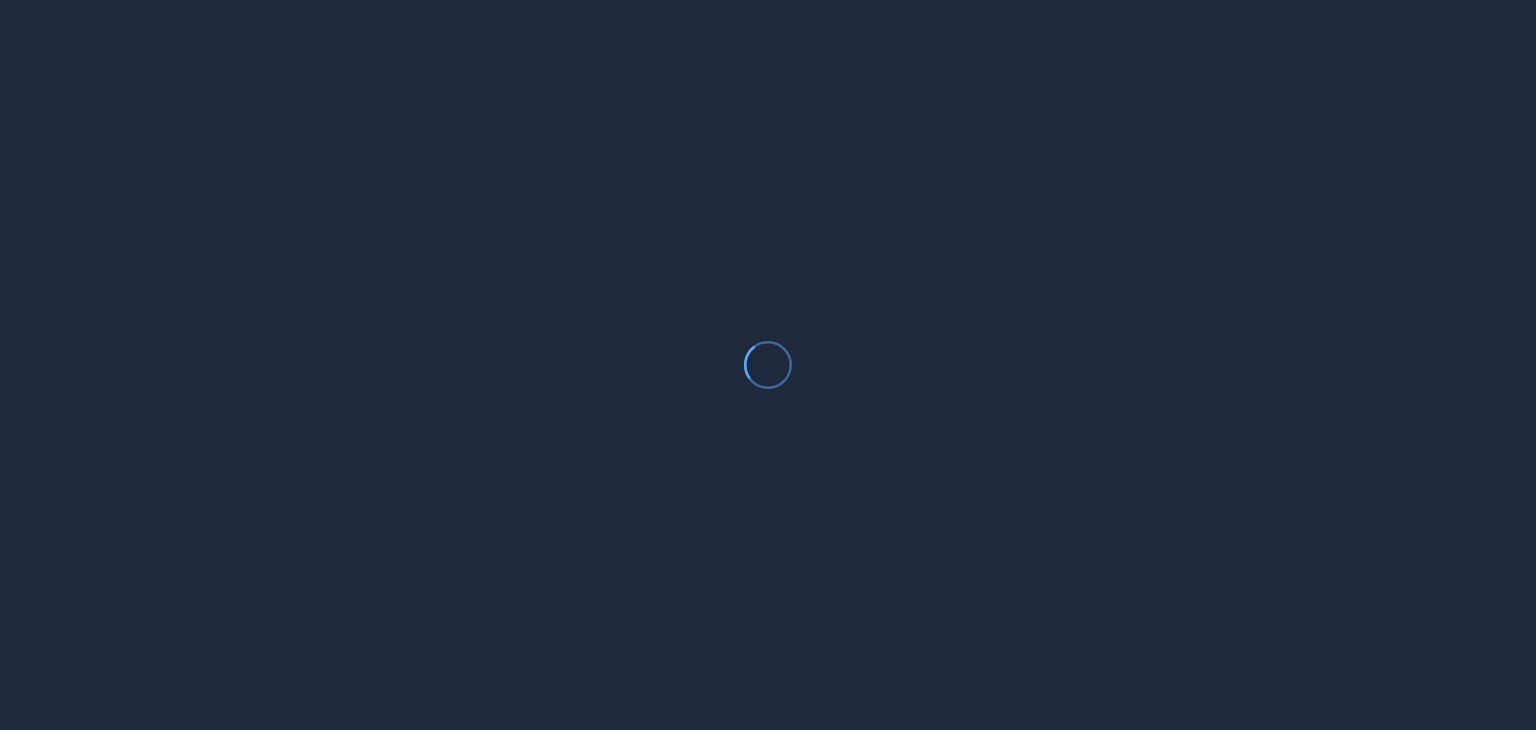 scroll, scrollTop: 0, scrollLeft: 0, axis: both 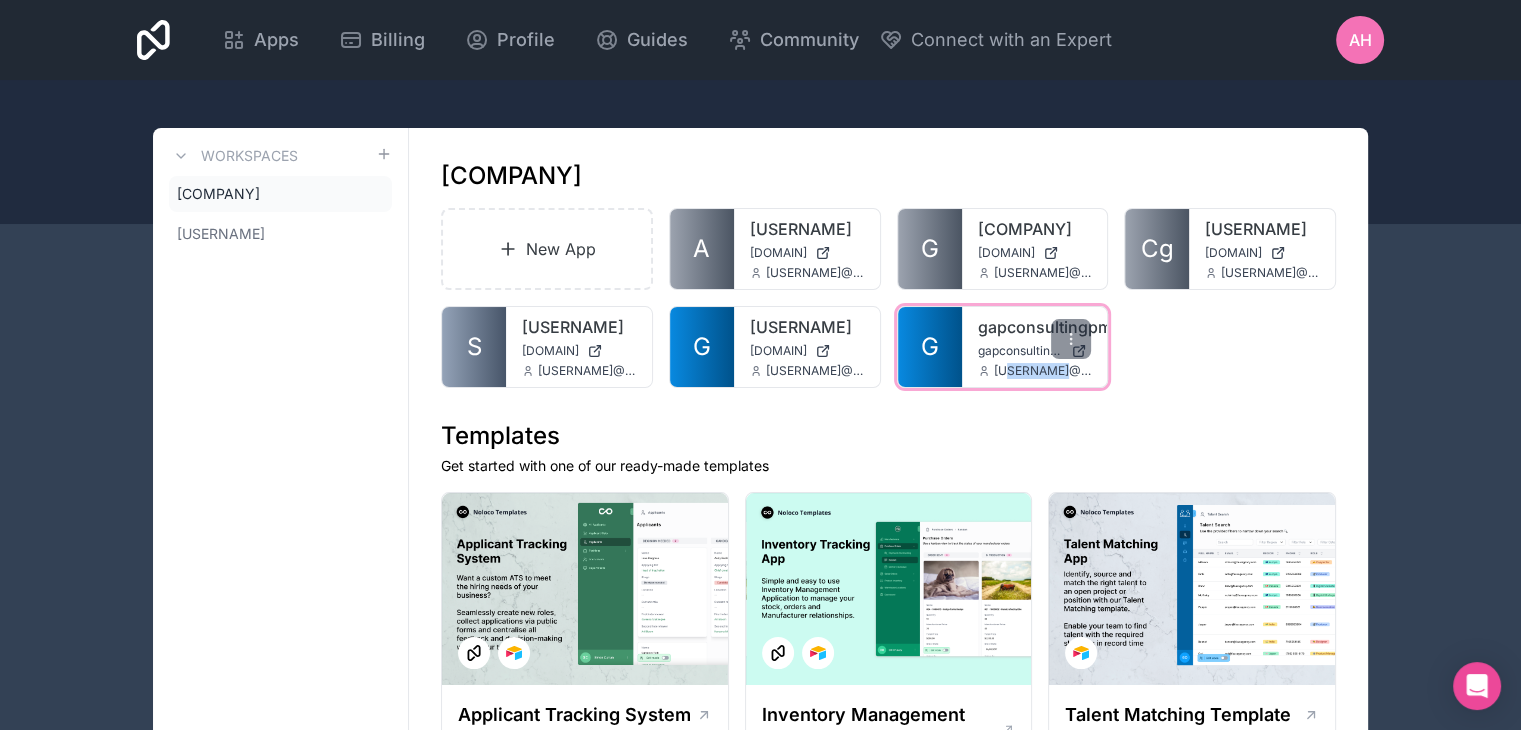 drag, startPoint x: 1008, startPoint y: 373, endPoint x: 1073, endPoint y: 370, distance: 65.06919 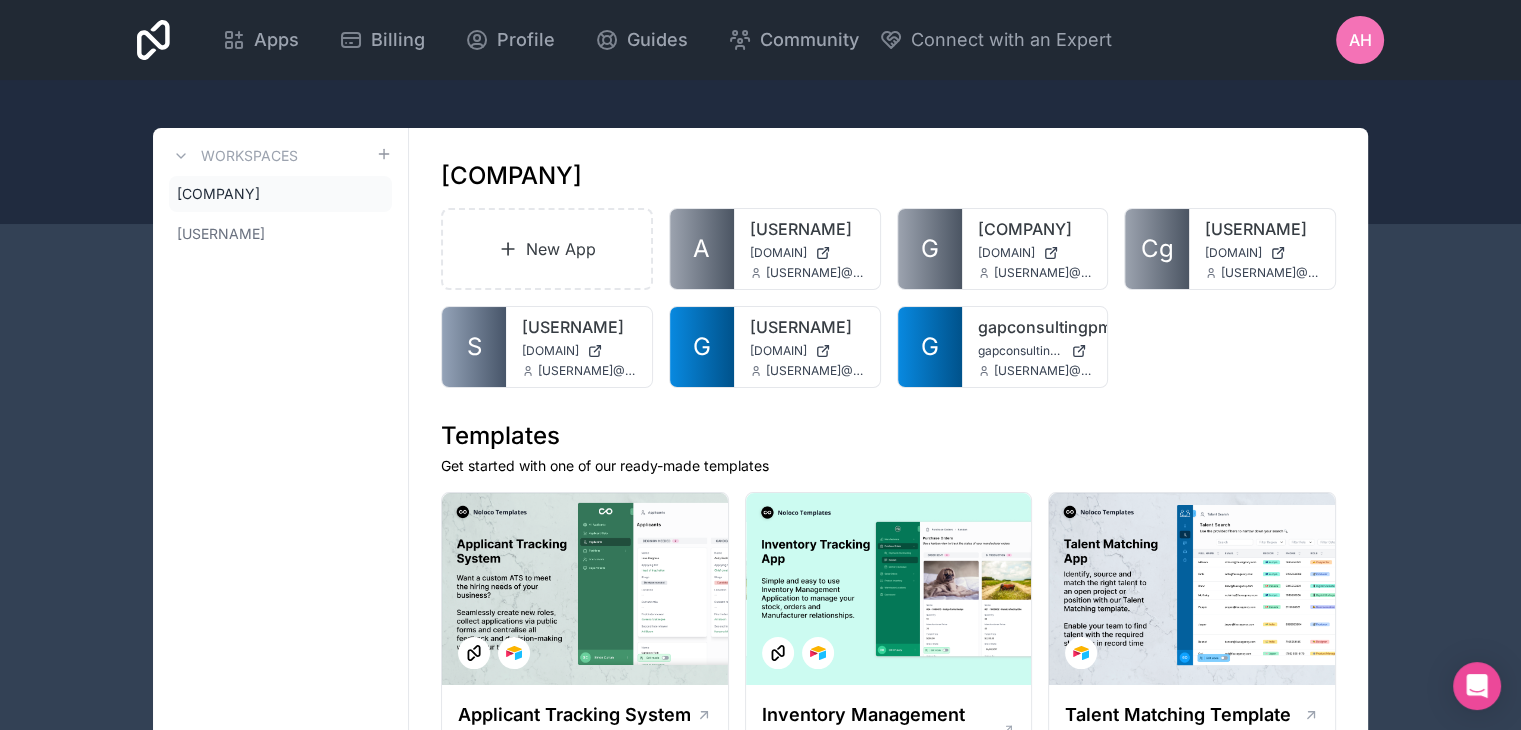 click on "flow-consulting New App A accureservetest accureservetest.noloco.co login@gapconsulting.io G gapconsultinggroup gapconsultinggroup.noloco.co info@gapconsulting.io Cg colette-gap colette-gap.noloco.co colette@gapconsulting.io S sapereexample sapereexample.noloco.co adam@gapconsulting.io G gapdemo gapdemo.noloco.co matt@gapconsulting.io G gapconsultingpm gapconsultingpm.noloco.co adam@gapconsulting.io Templates Get started with one of our ready-made templates Applicant Tracking System Create open positions, collect applications, assign interviewers, centralise candidate feedback and automate communication with your custom ATS. Noloco Inventory Management Template Simple and easy to use Inventory Management Application to manage your stock, orders and Manufacturer relationships.\n Noloco Talent Matching Template Identify, source and match the right talent to an open project or position with our Talent Matching app template. Noloco Noloco Lending Portal Noloco Project Management Template Noloco Noloco Noloco Leo" at bounding box center (888, 1942) 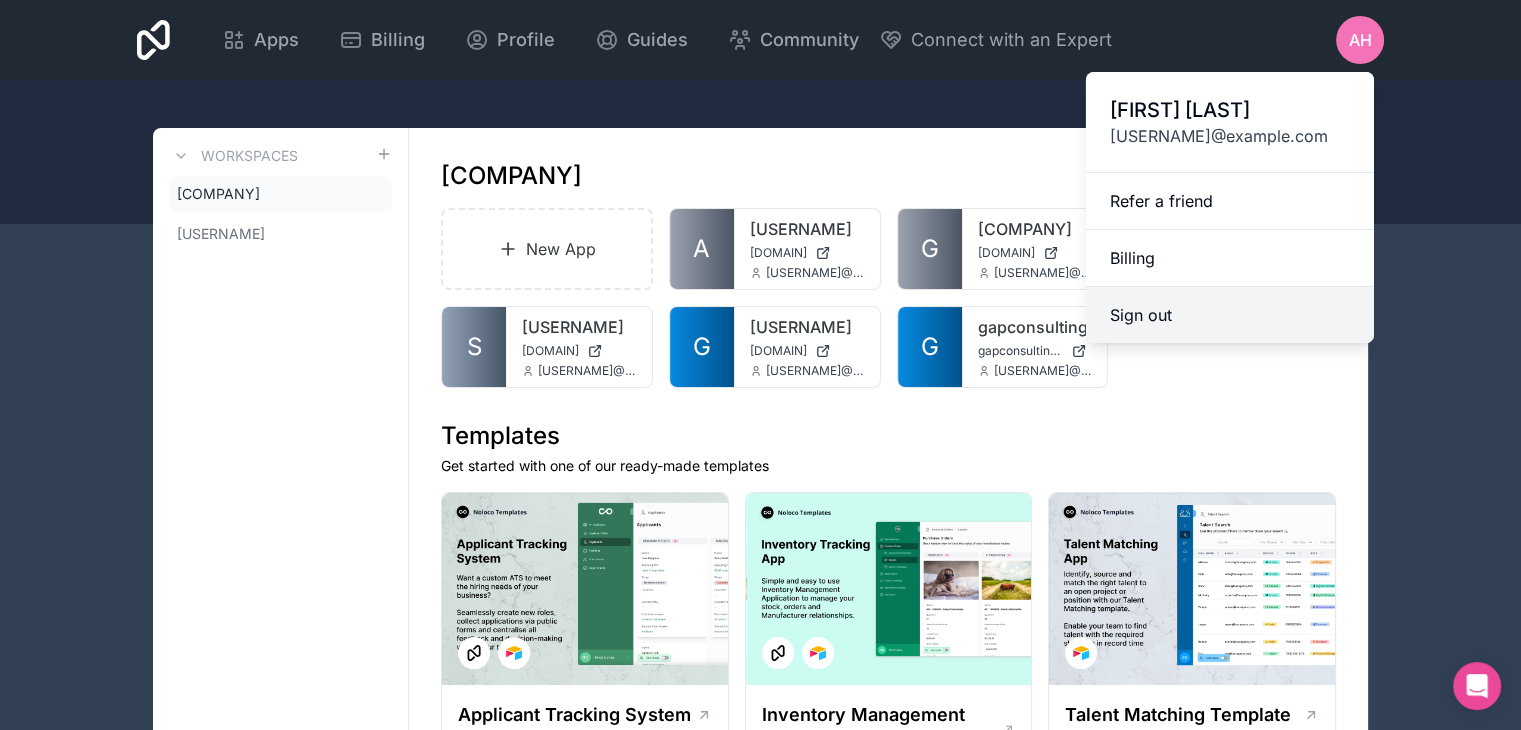 click on "Sign out" at bounding box center (1230, 315) 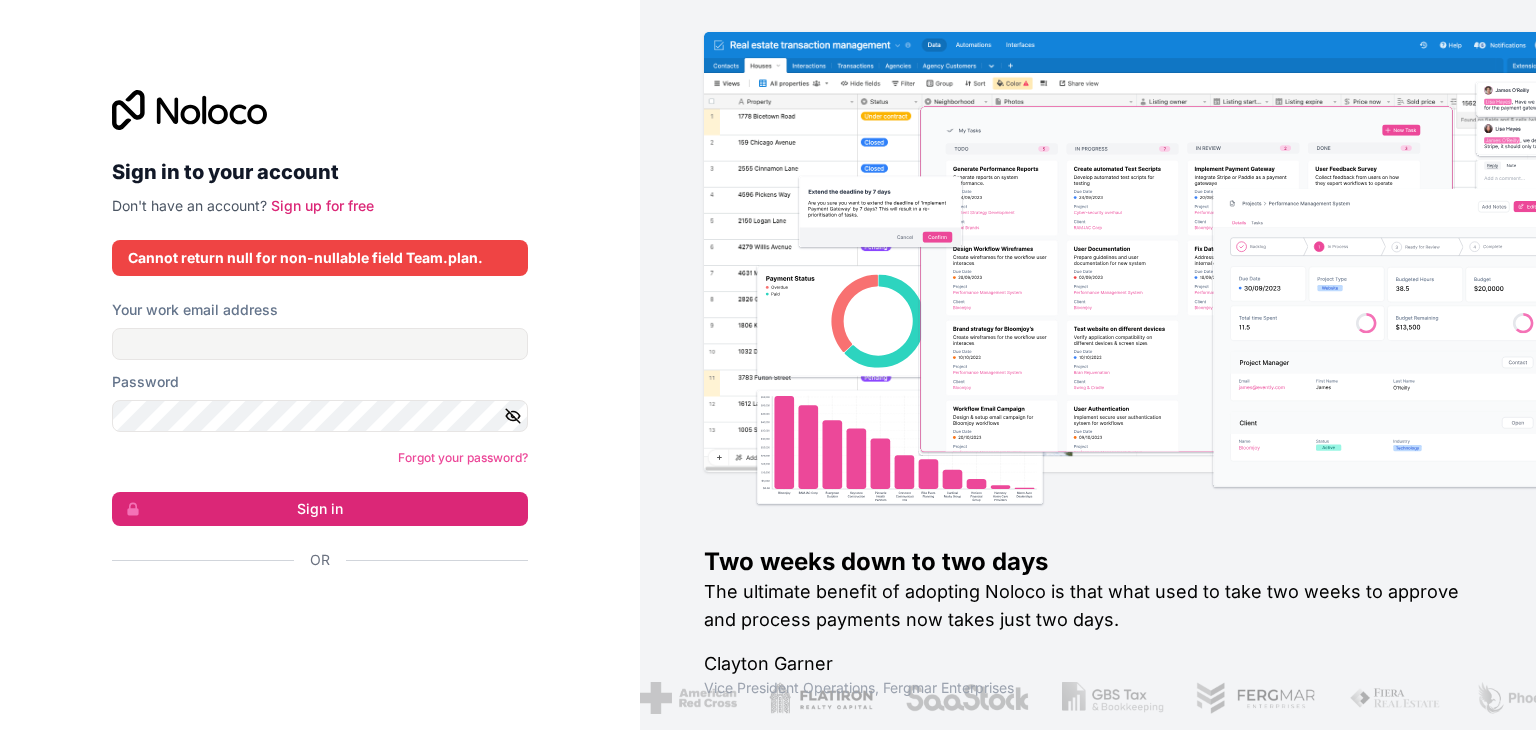 click on "Sign in to your account Don't have an account? Sign up for free Cannot return null for non-nullable field Team.plan. Your work email address Password Forgot your password? Sign in Or" at bounding box center (320, 365) 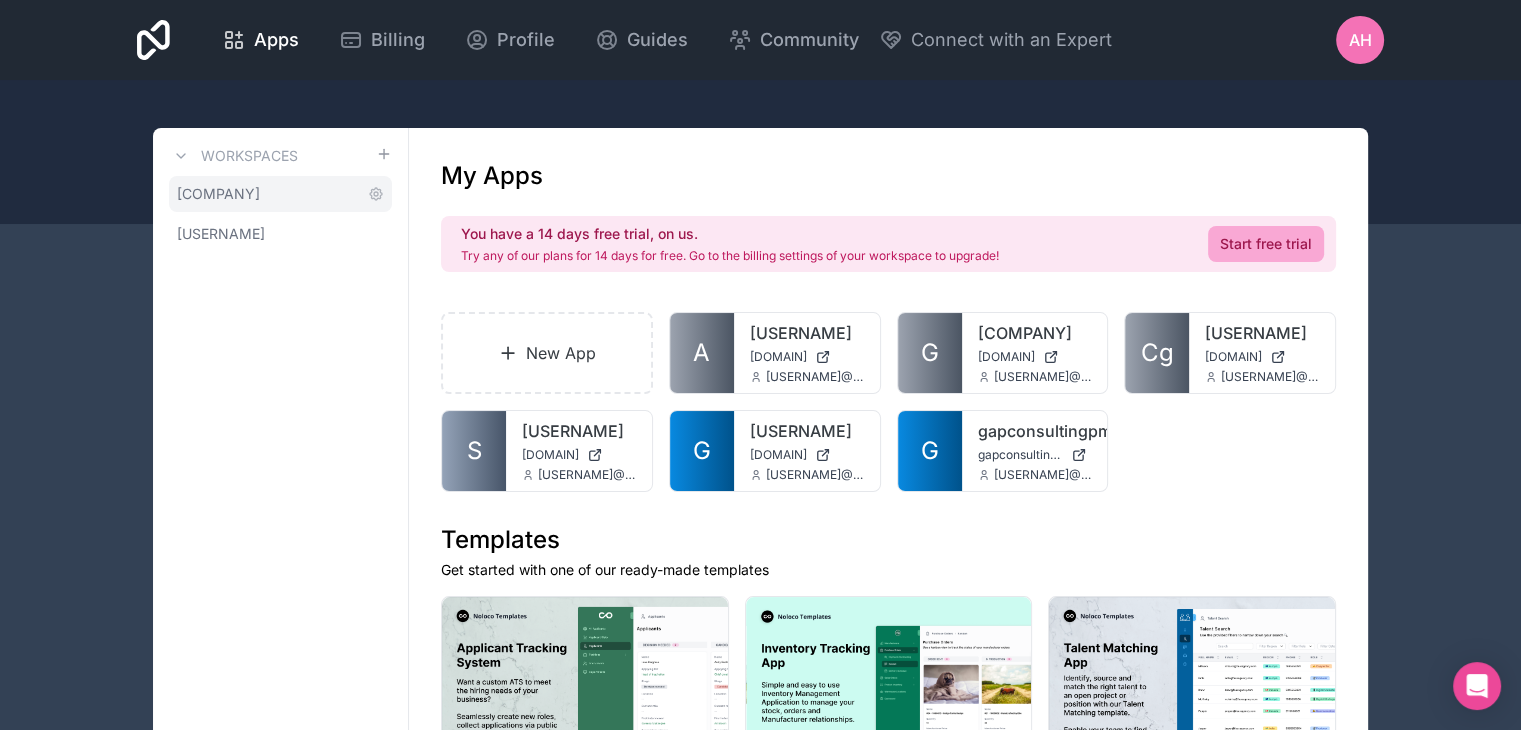 click on "flow-consulting" at bounding box center [218, 194] 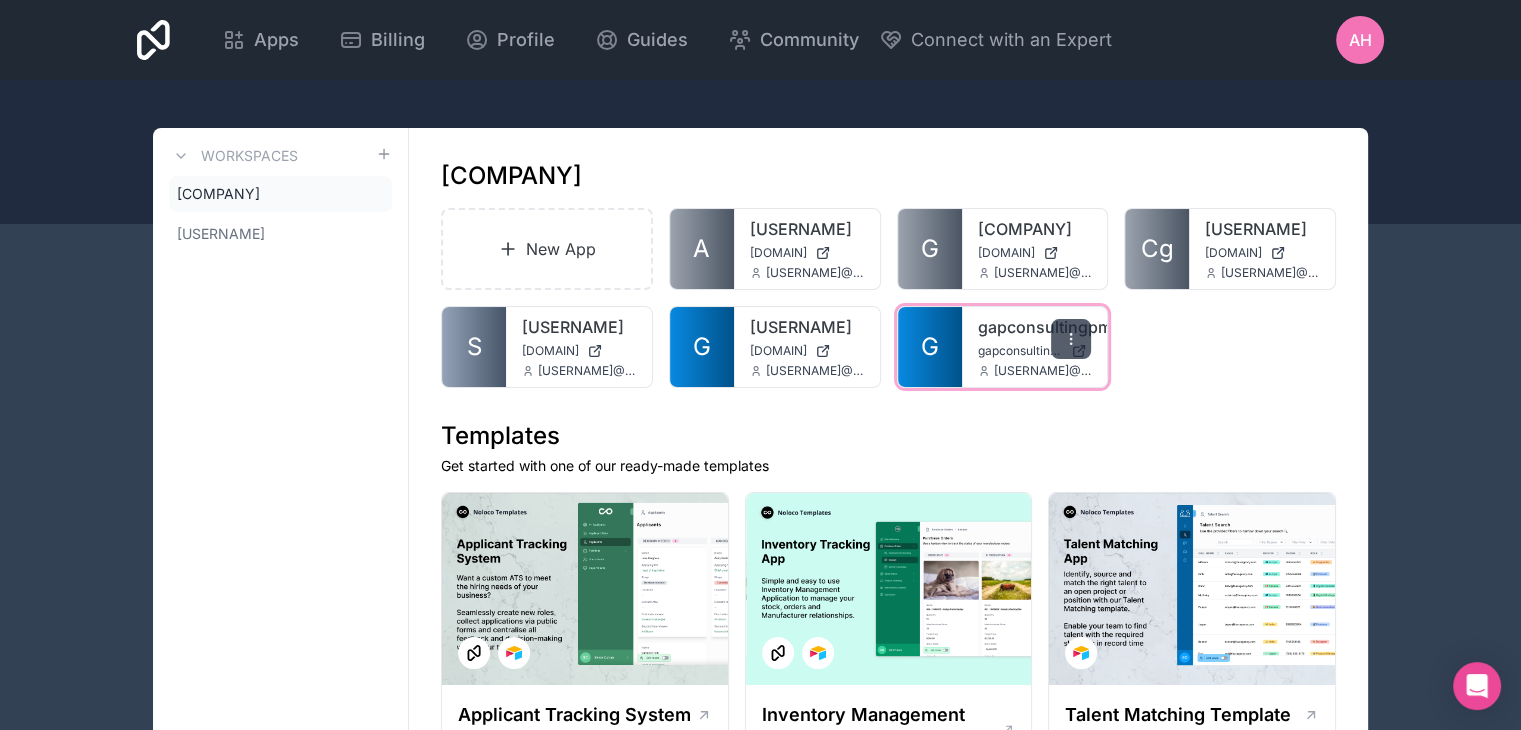 click at bounding box center (1071, 339) 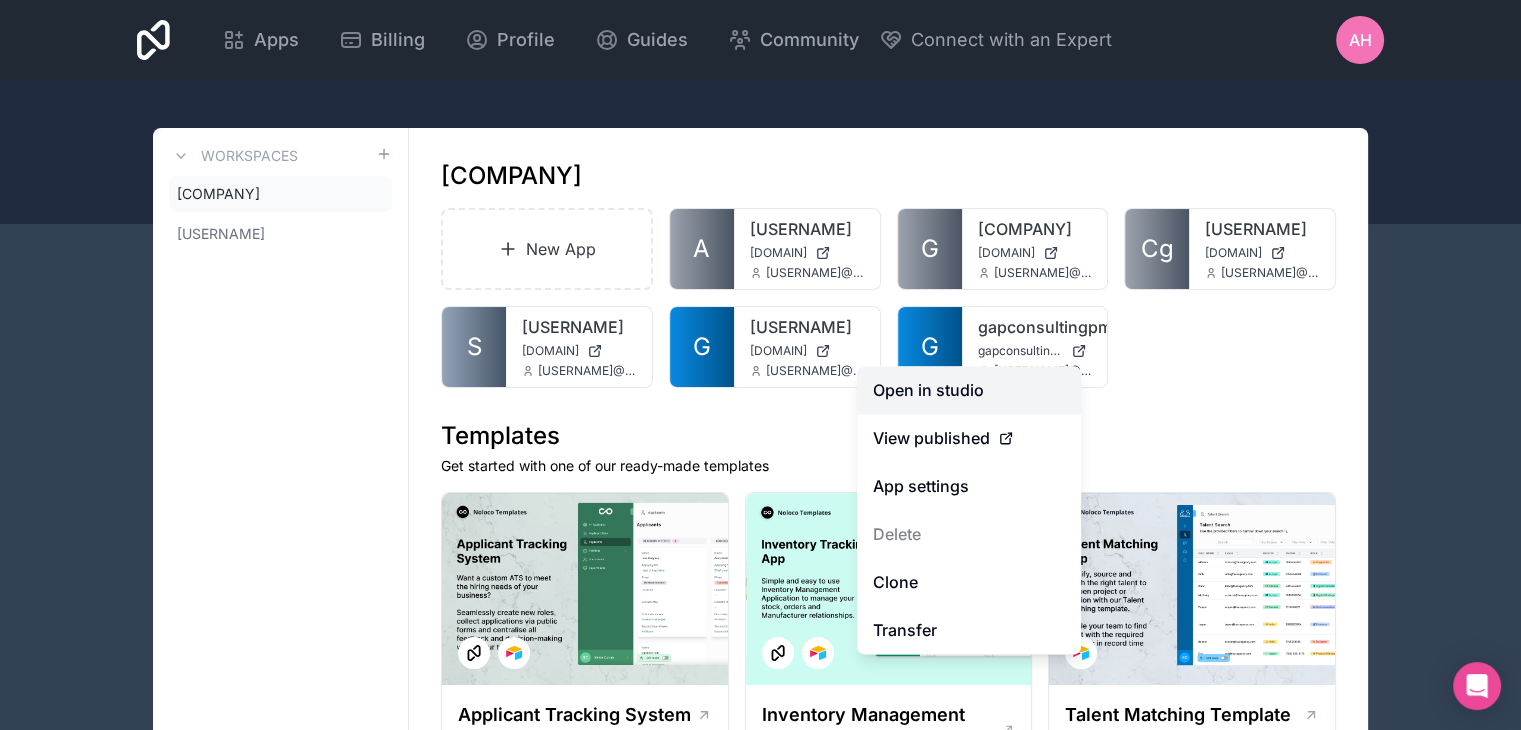click on "Open in studio" at bounding box center [969, 390] 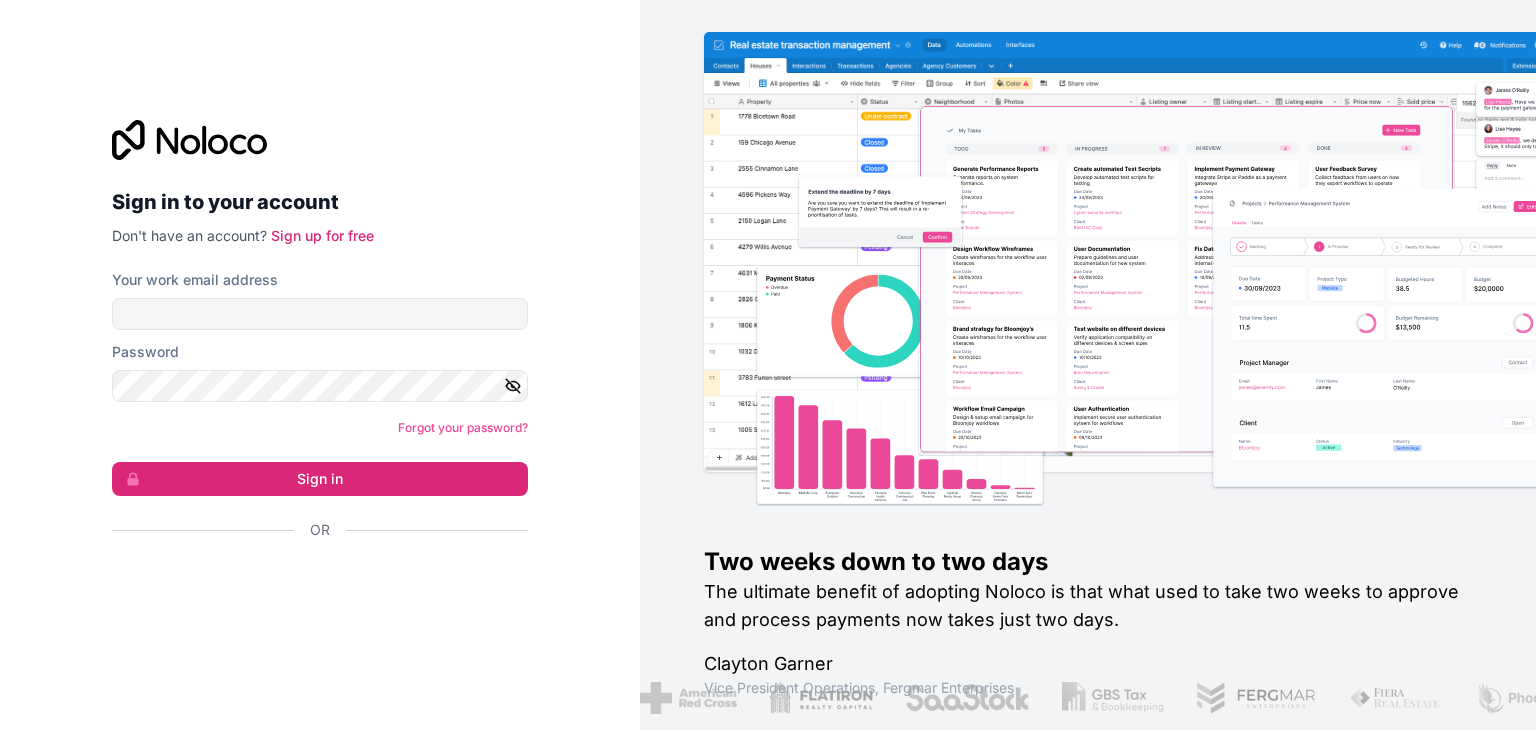 scroll, scrollTop: 0, scrollLeft: 0, axis: both 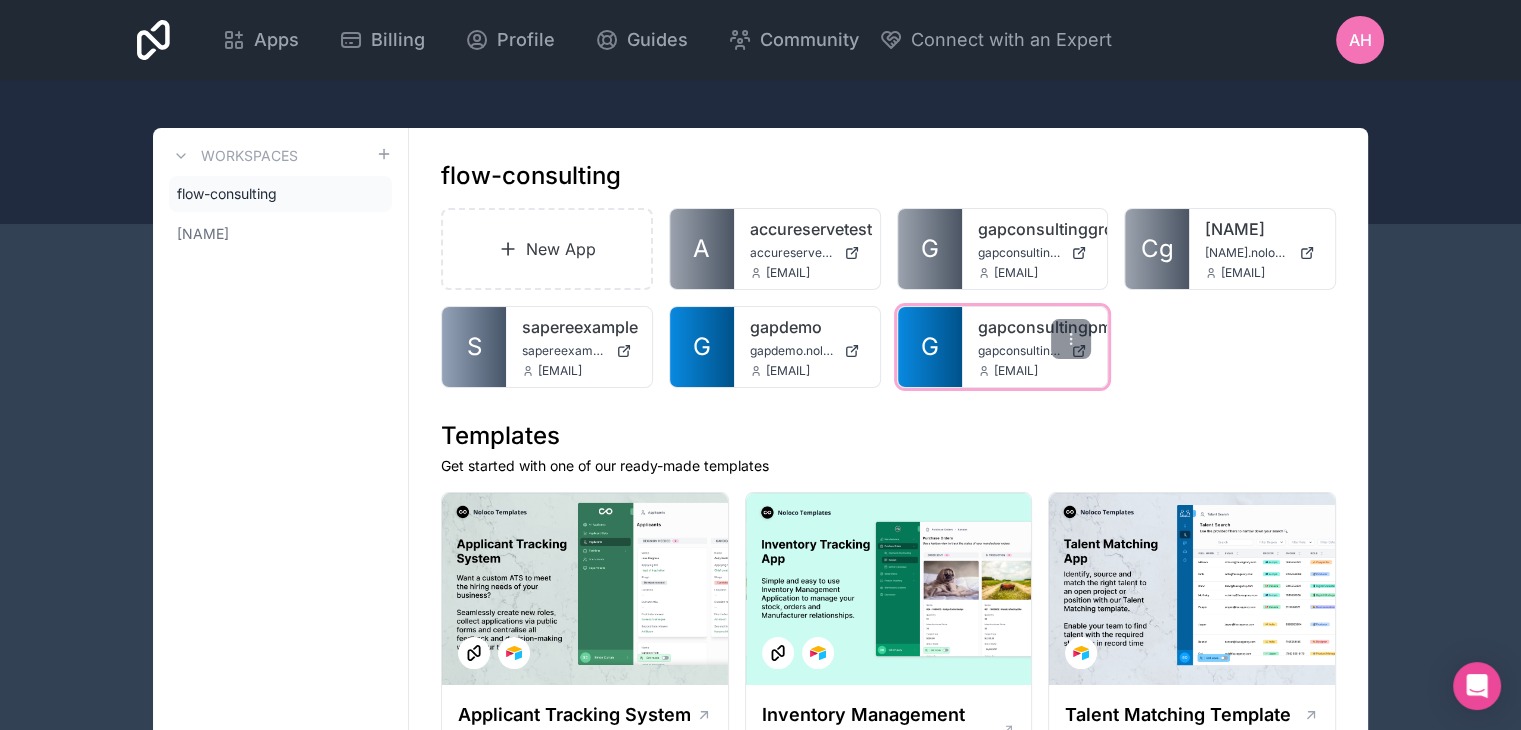drag, startPoint x: 1057, startPoint y: 373, endPoint x: 990, endPoint y: 373, distance: 67 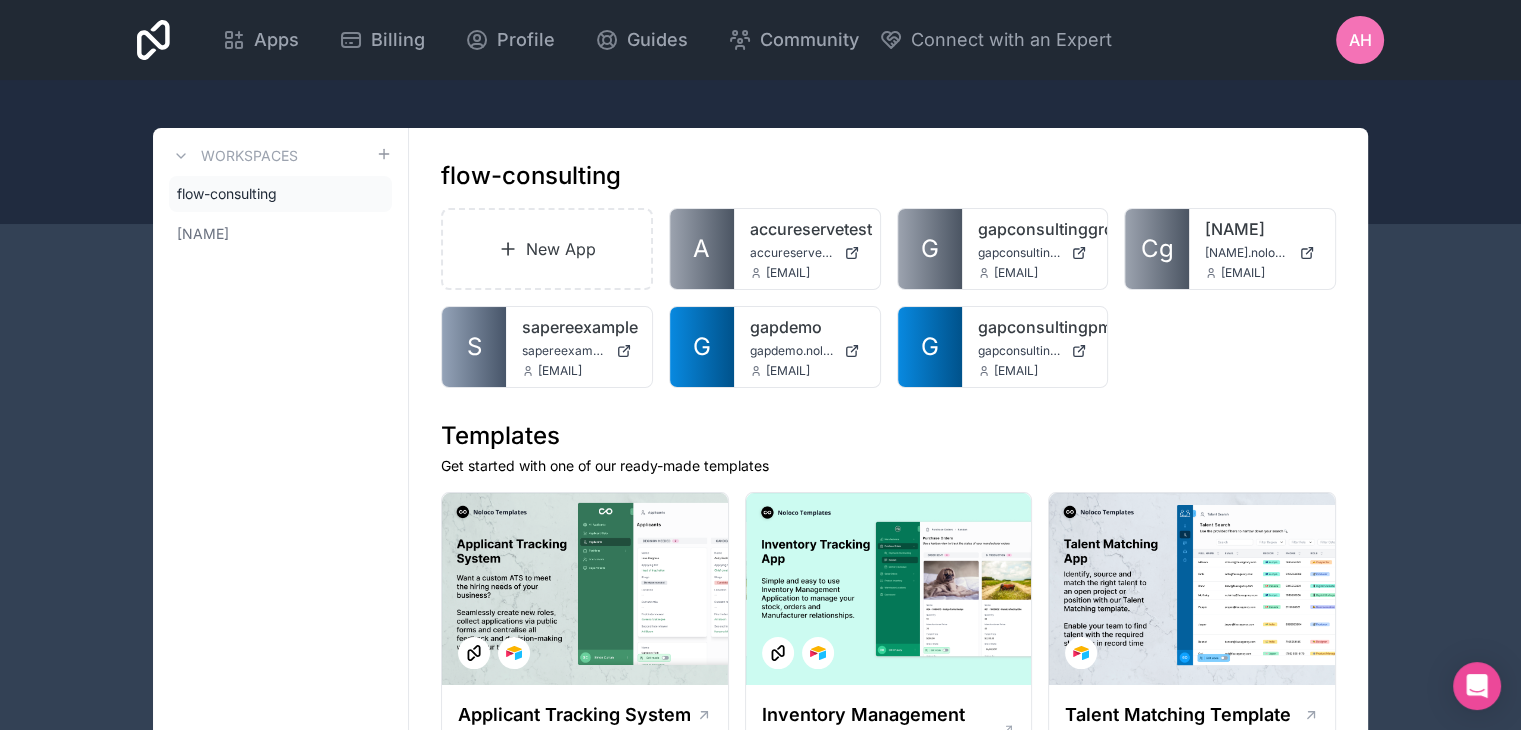 click on "Templates" at bounding box center (888, 436) 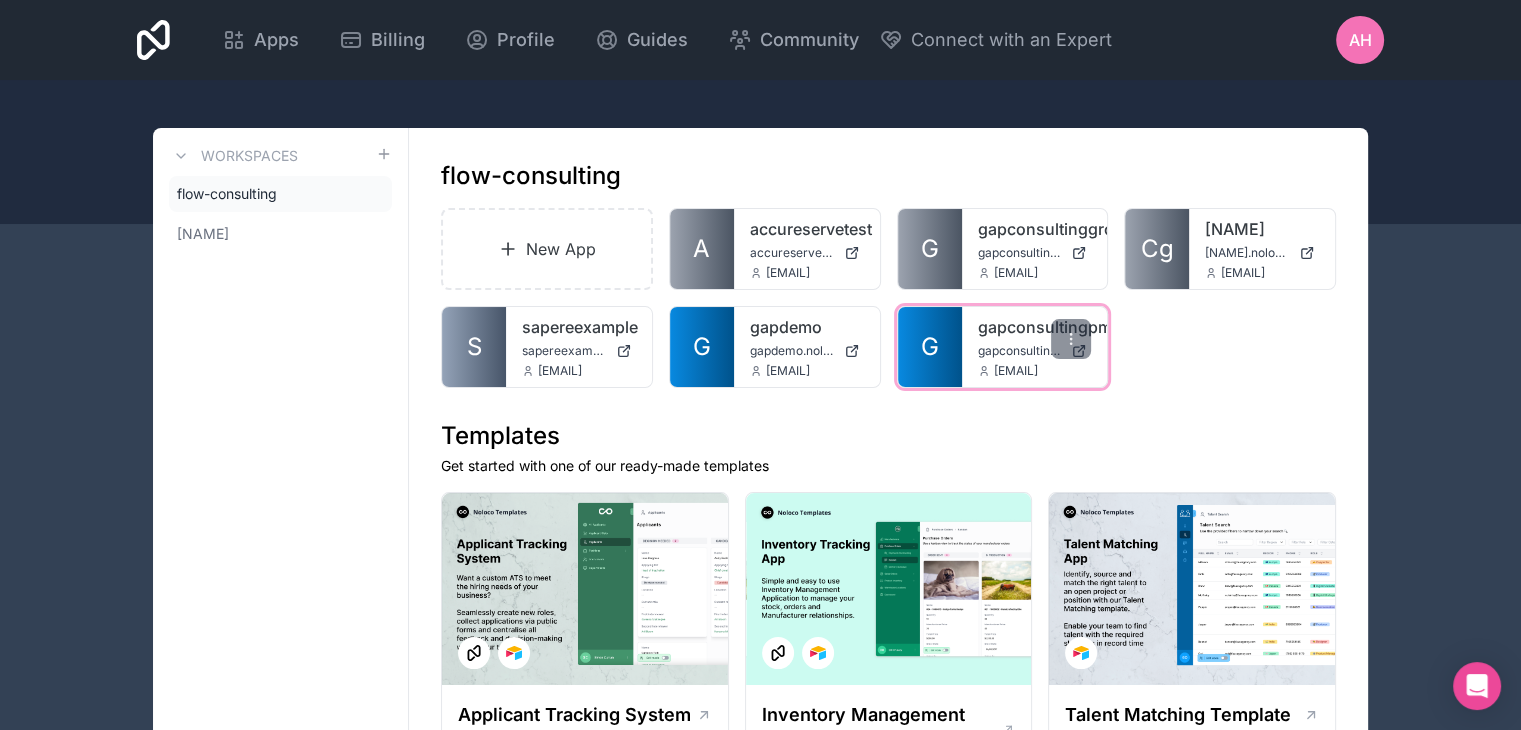 click 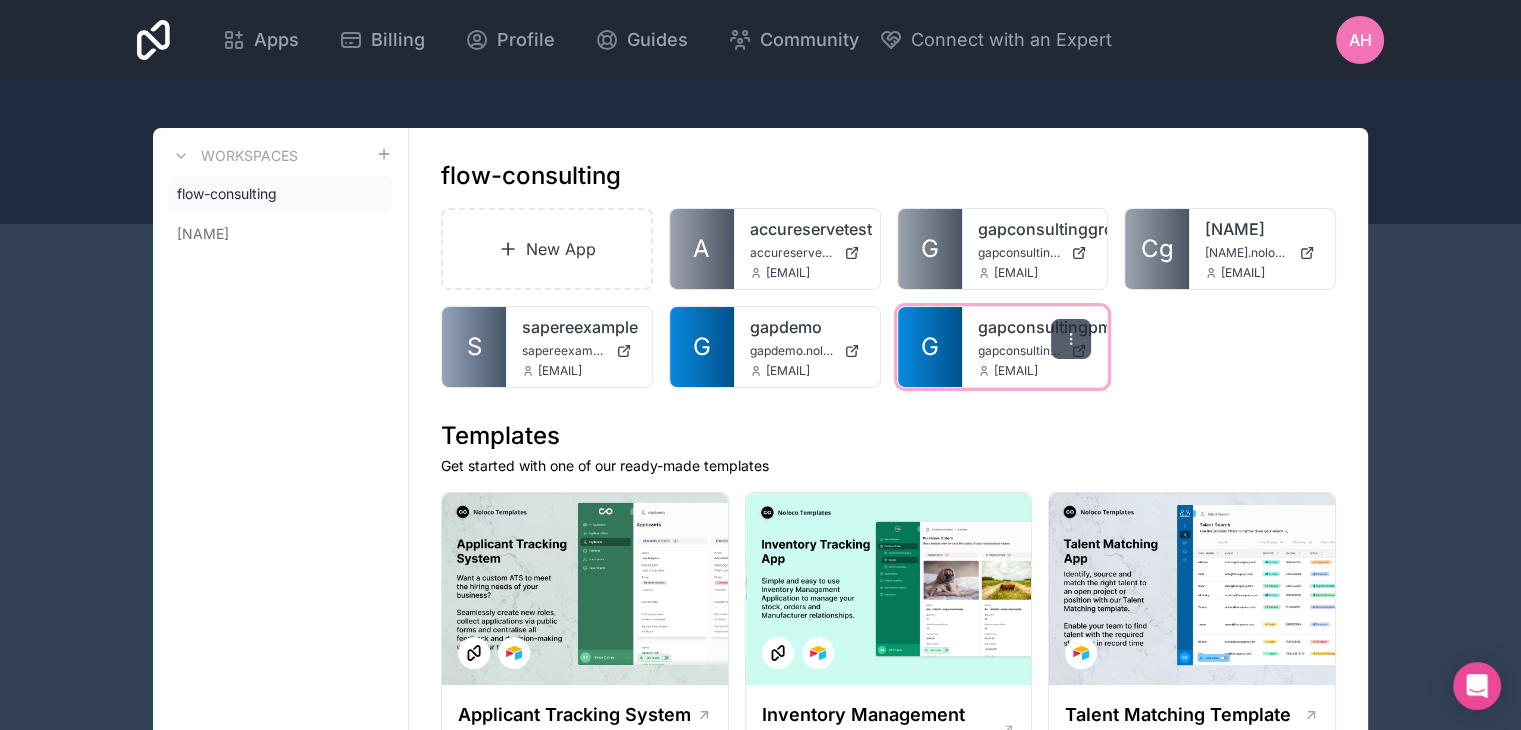 click at bounding box center [1071, 339] 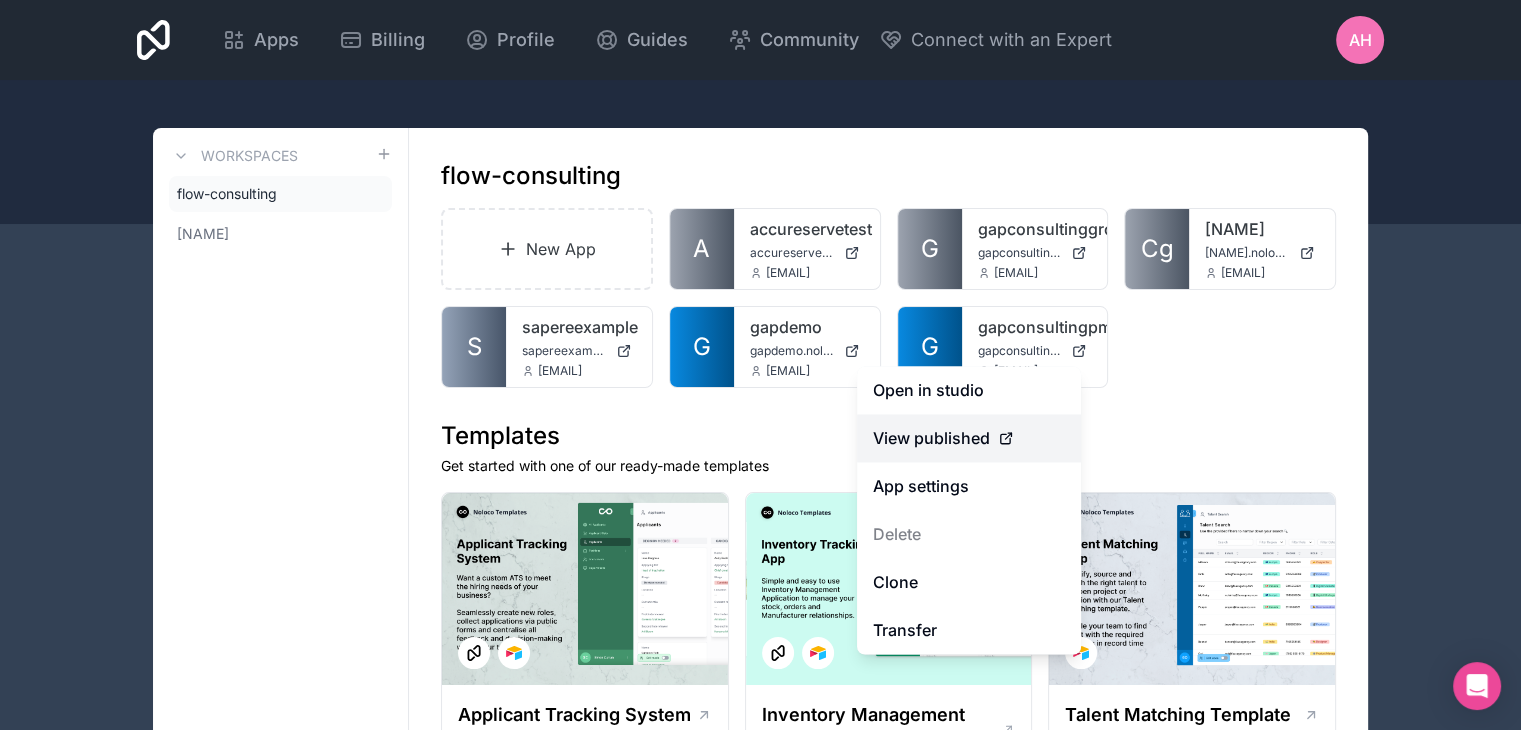 click on "View published" at bounding box center [931, 438] 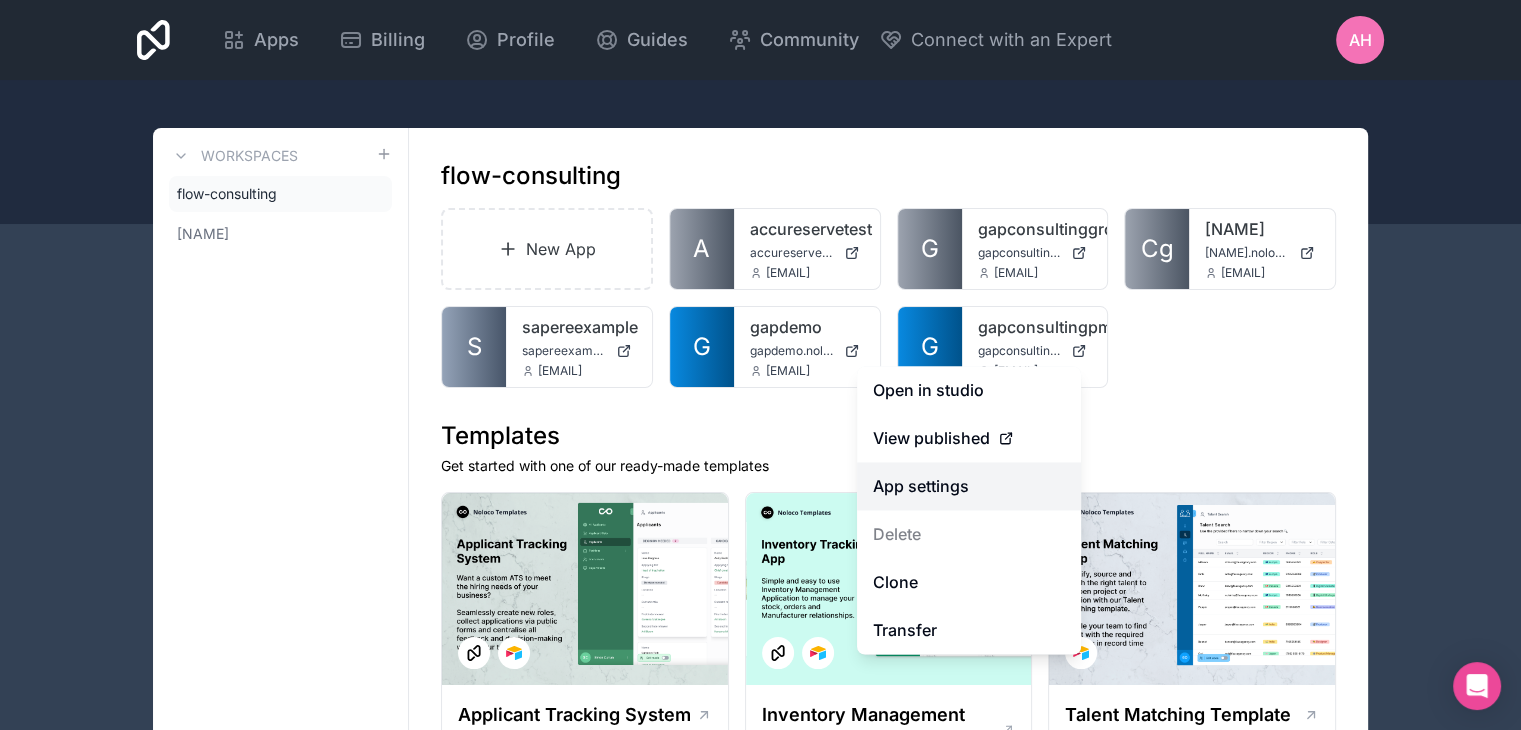 click on "App settings" at bounding box center [969, 486] 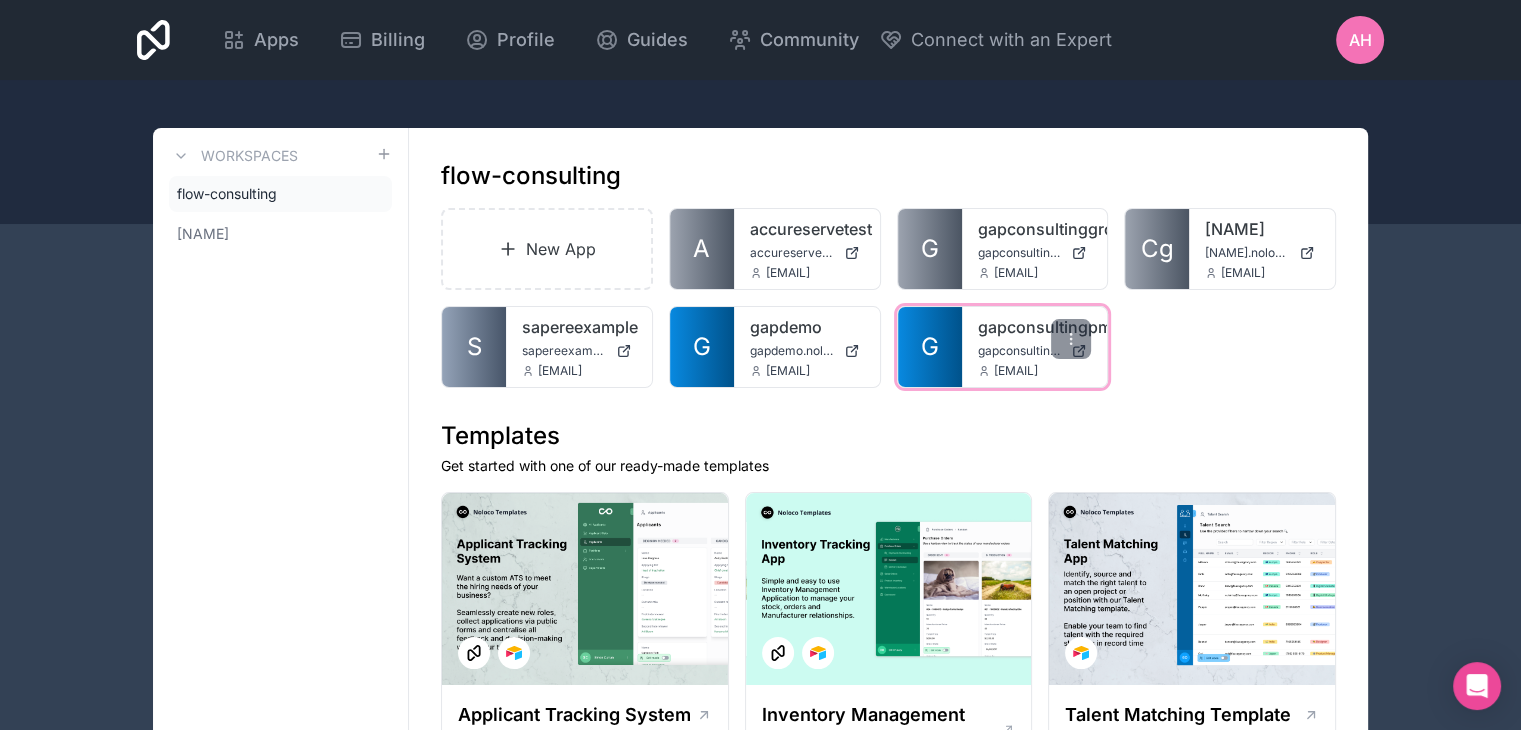 click on "gapconsultingpm.noloco.co" at bounding box center [1021, 351] 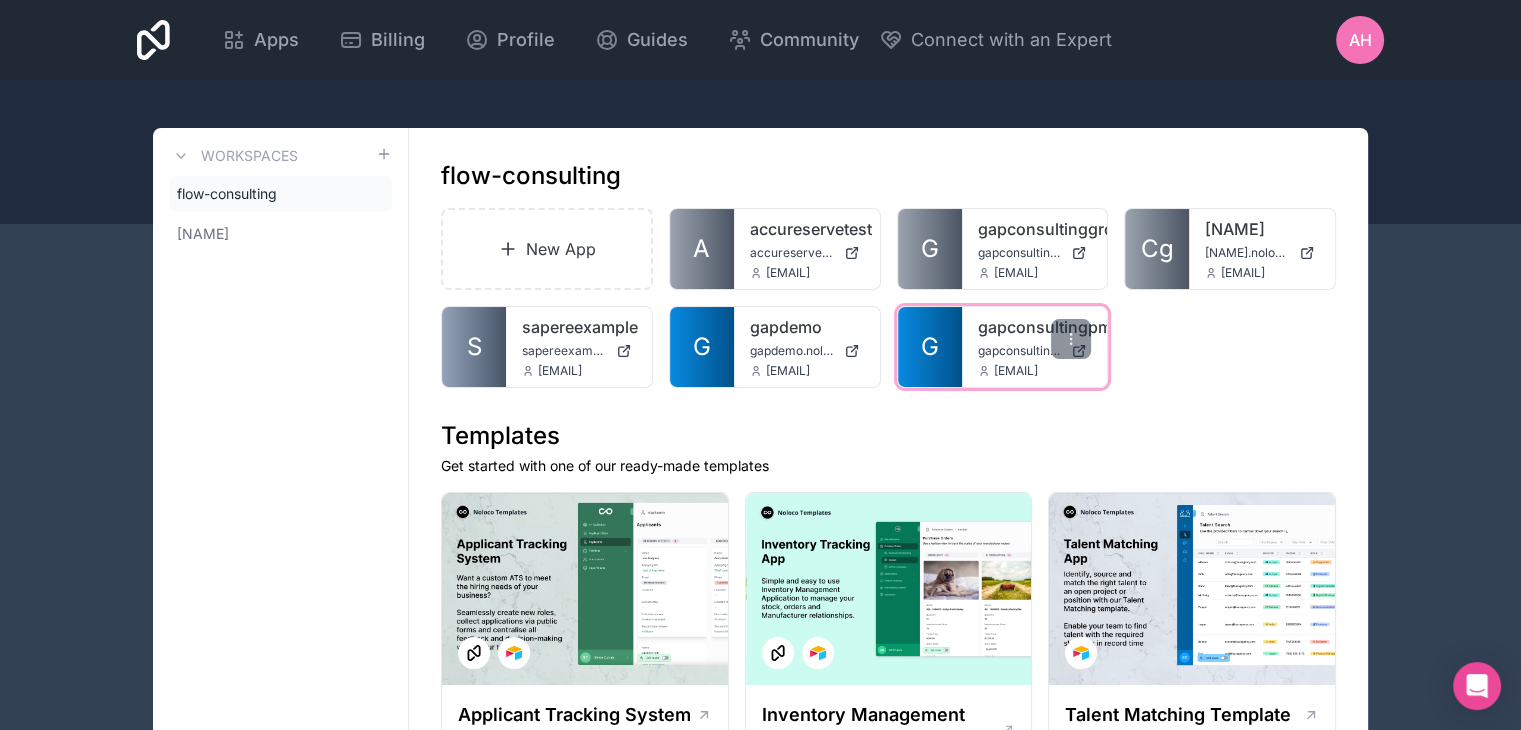 click on "gapconsultingpm" at bounding box center [1035, 327] 